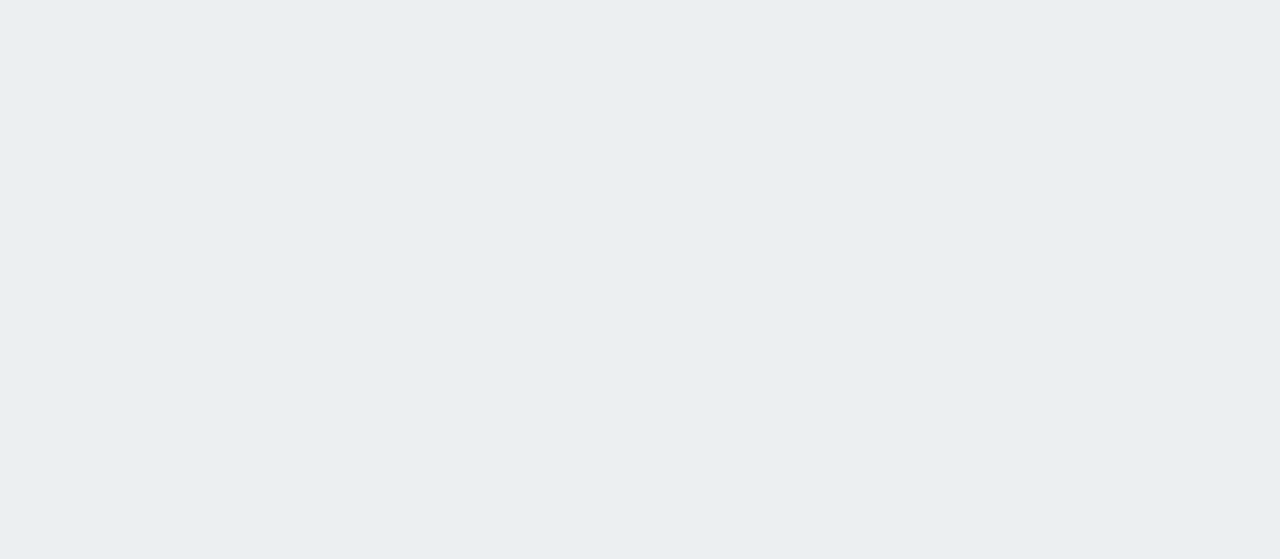 scroll, scrollTop: 0, scrollLeft: 0, axis: both 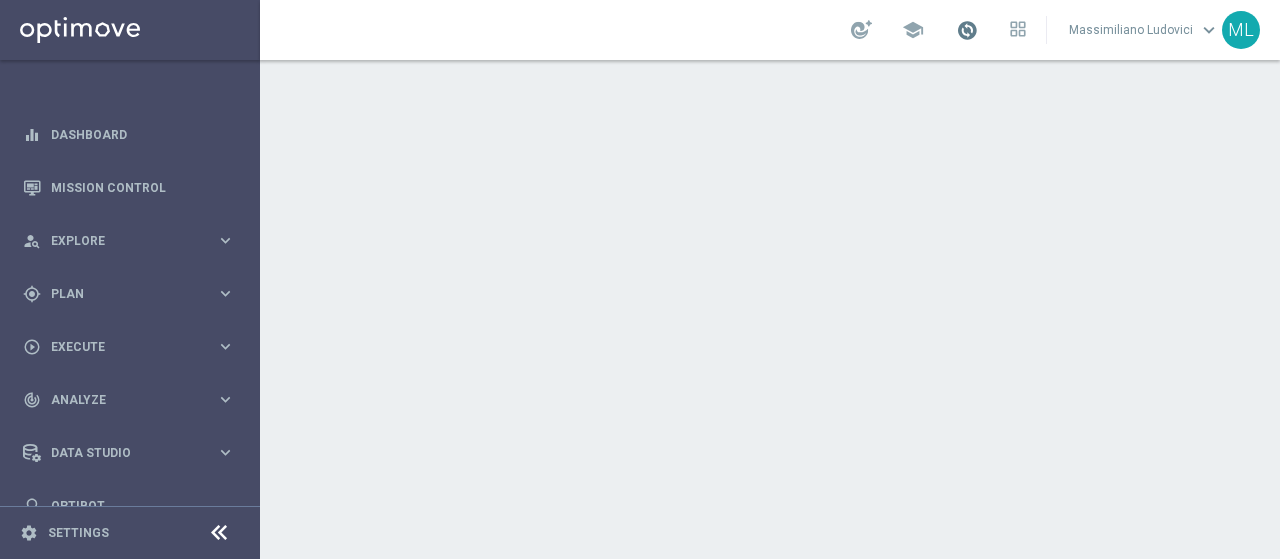 click on "[FIRST] [LAST]  keyboard_arrow_down" at bounding box center (1144, 30) 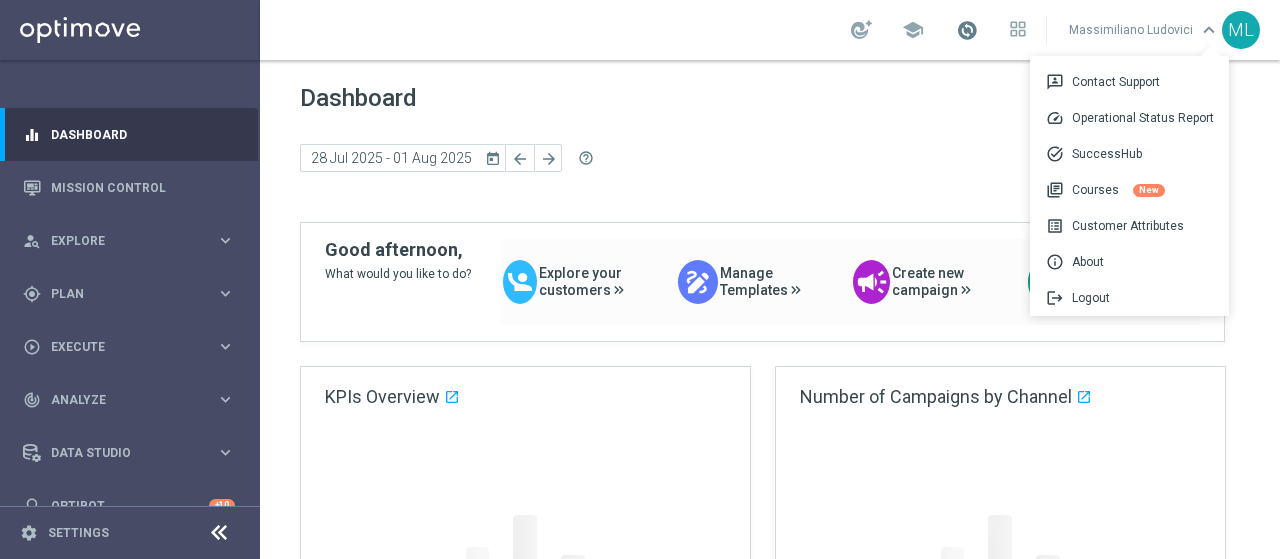 click at bounding box center (967, 30) 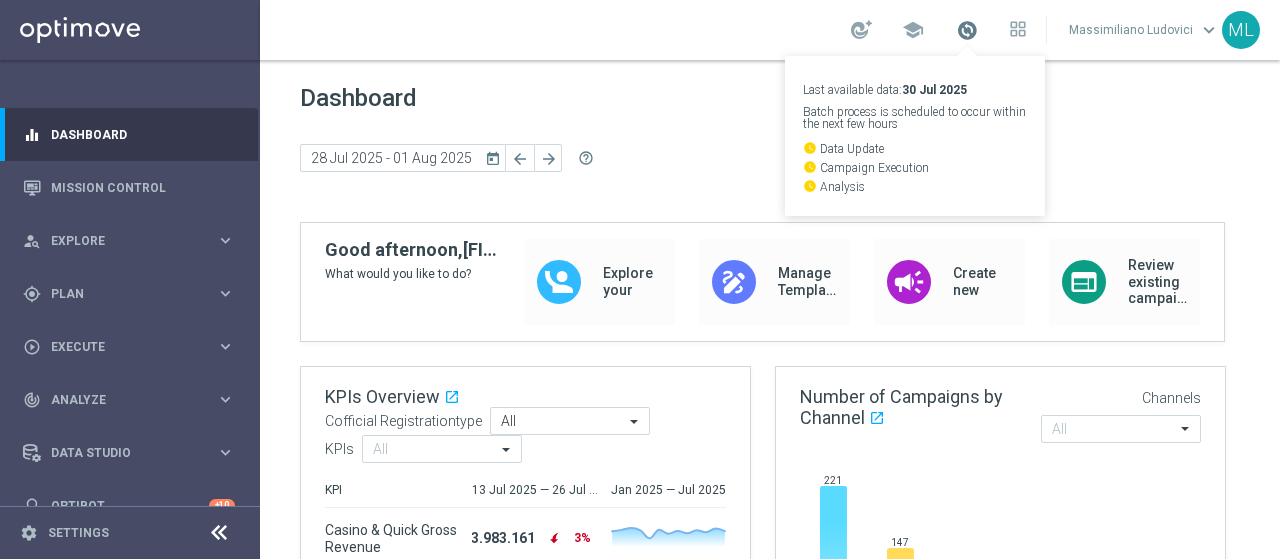 click at bounding box center [967, 30] 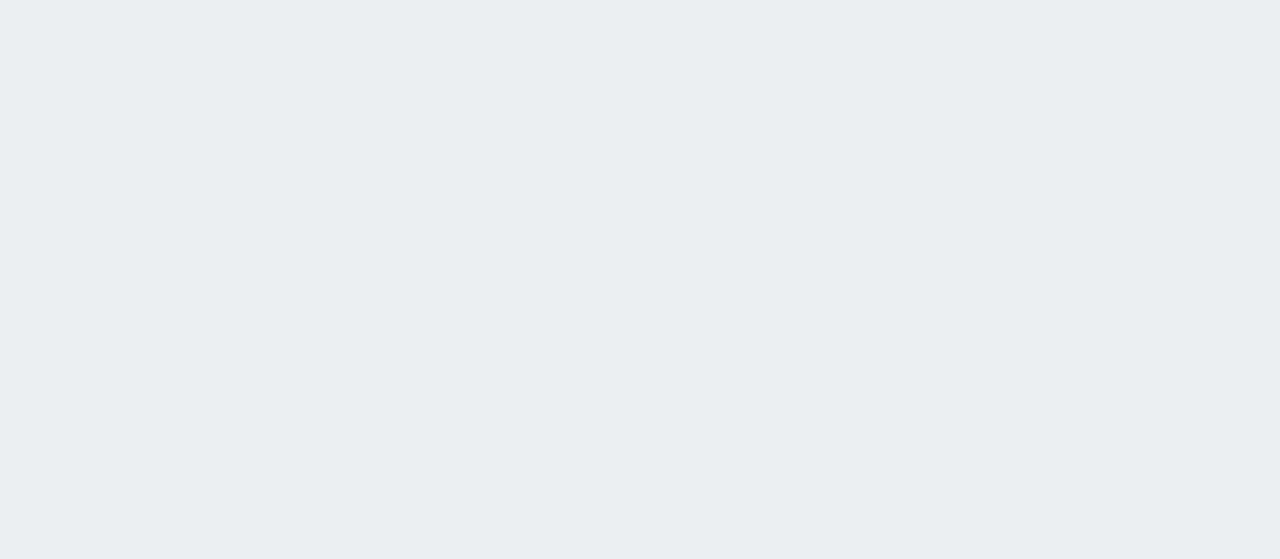 scroll, scrollTop: 0, scrollLeft: 0, axis: both 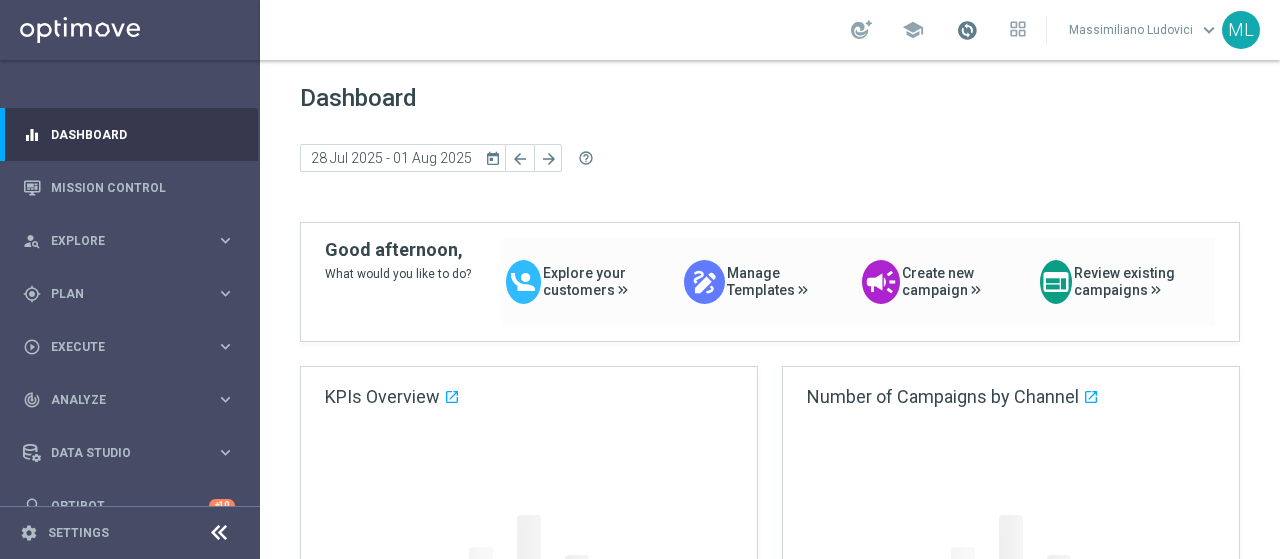 click at bounding box center [967, 30] 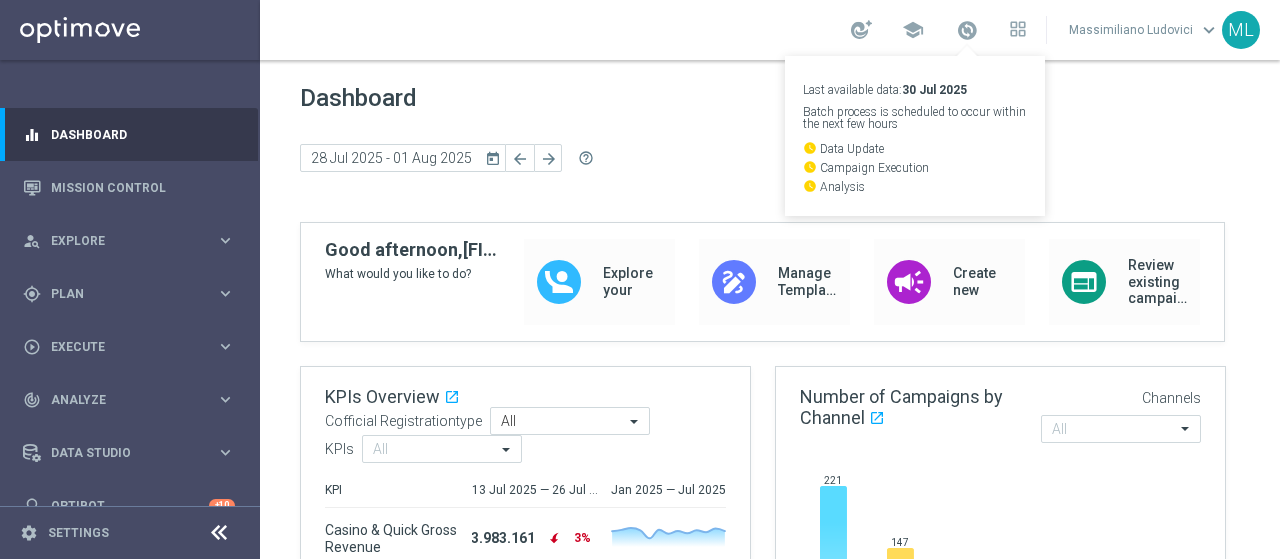 click on "Dashboard" 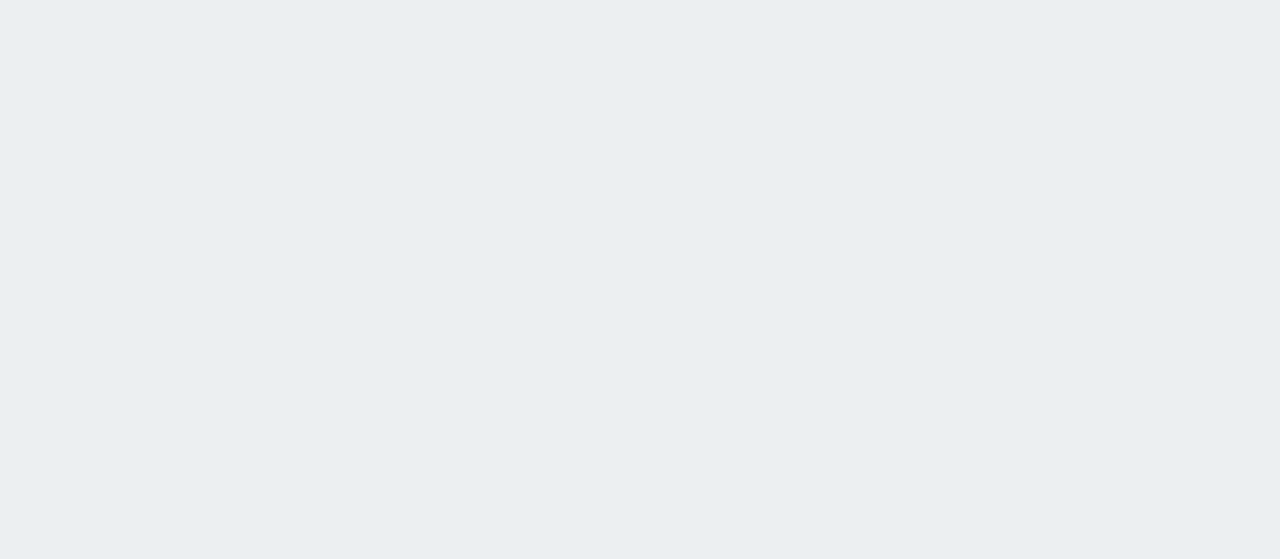 scroll, scrollTop: 0, scrollLeft: 0, axis: both 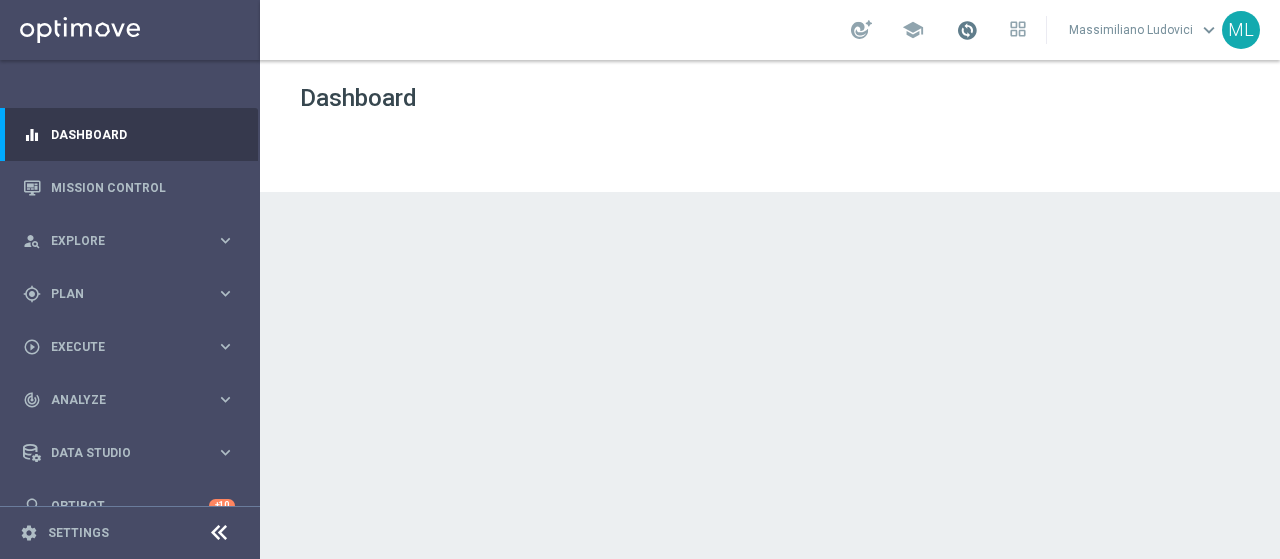 click at bounding box center (967, 30) 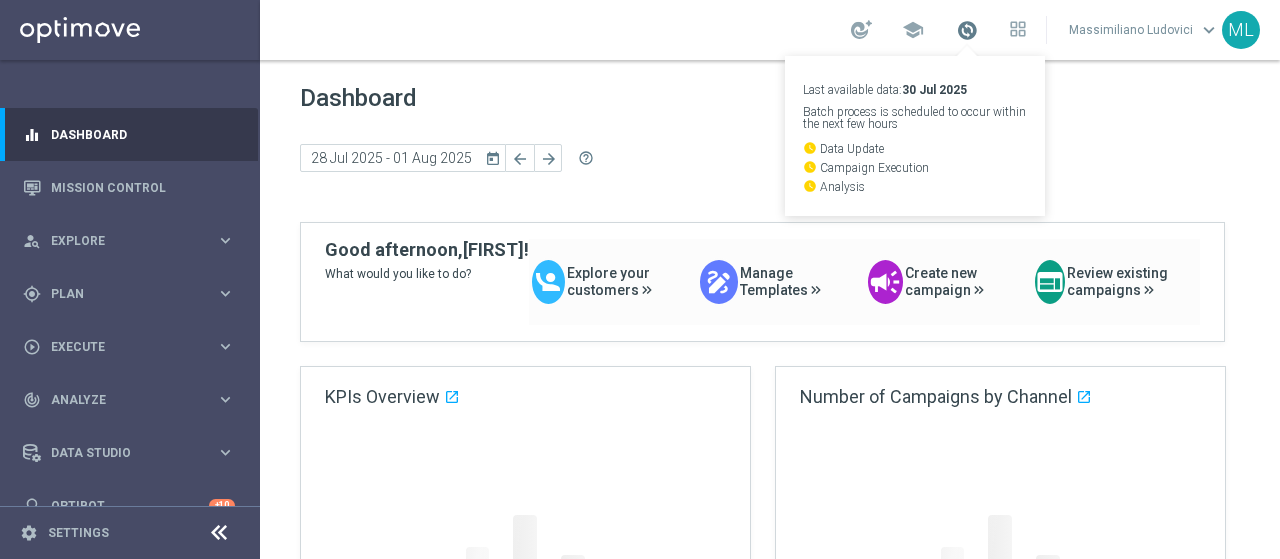 click at bounding box center [967, 30] 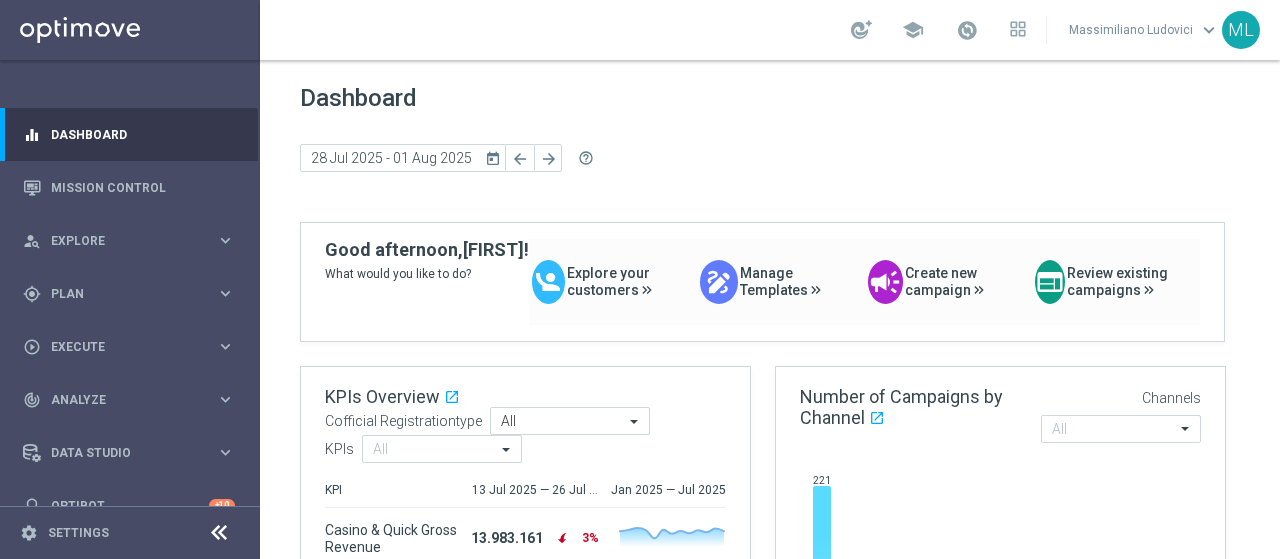 click on "Dashboard" 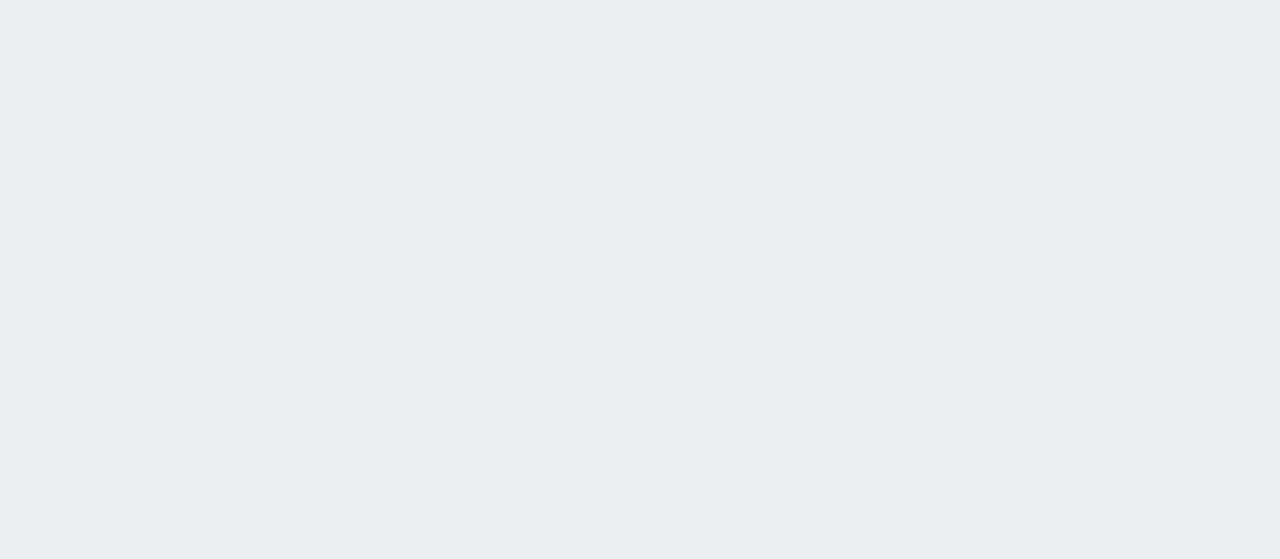 scroll, scrollTop: 0, scrollLeft: 0, axis: both 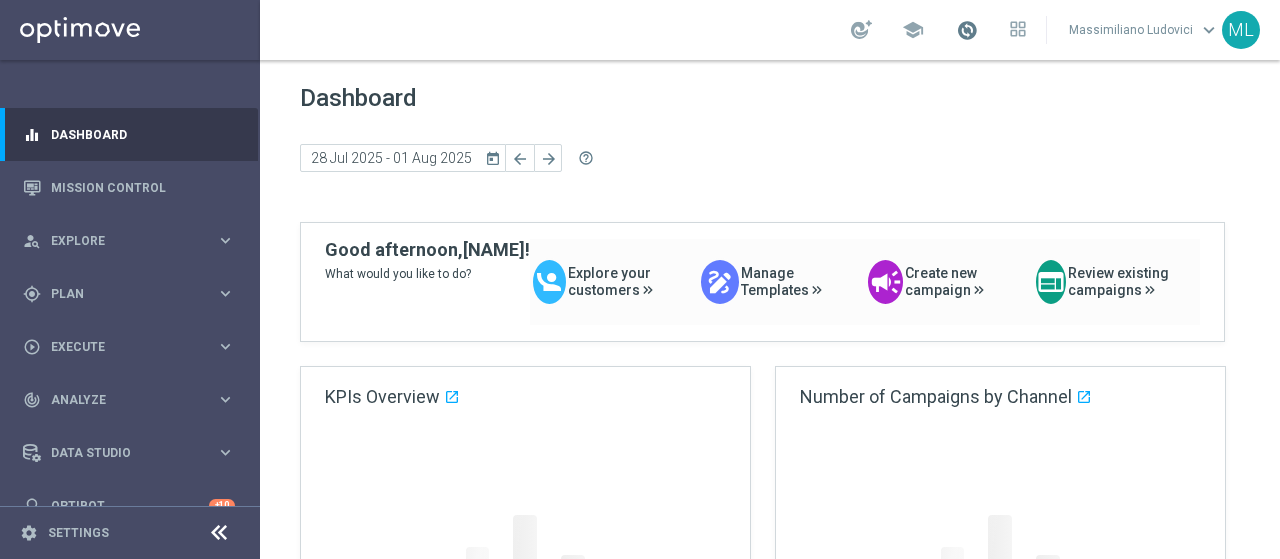 click at bounding box center (967, 30) 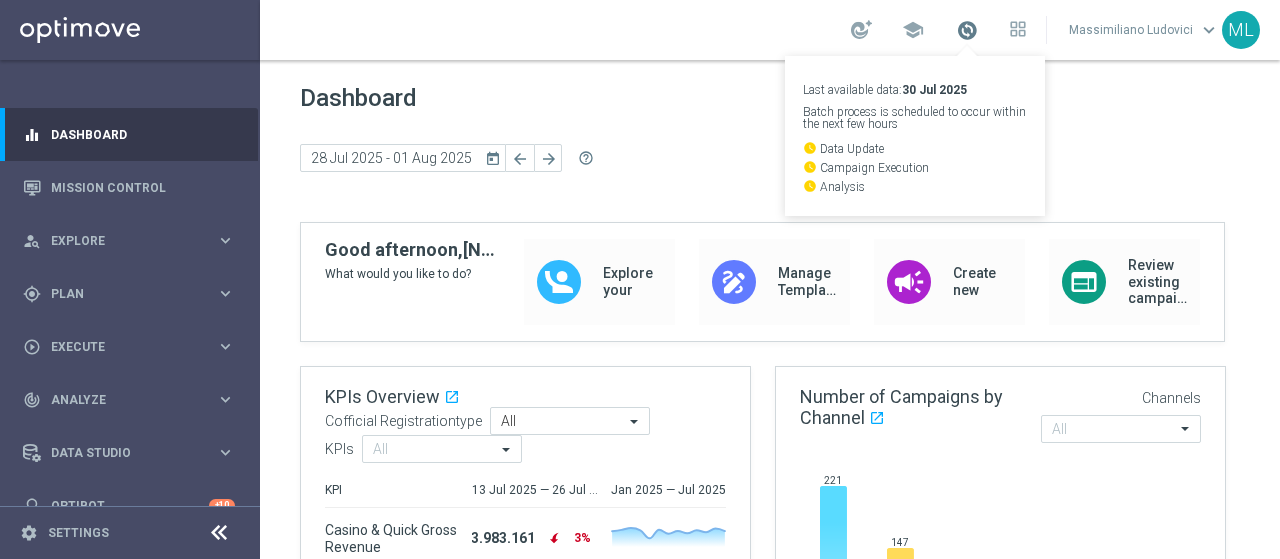 click at bounding box center [967, 30] 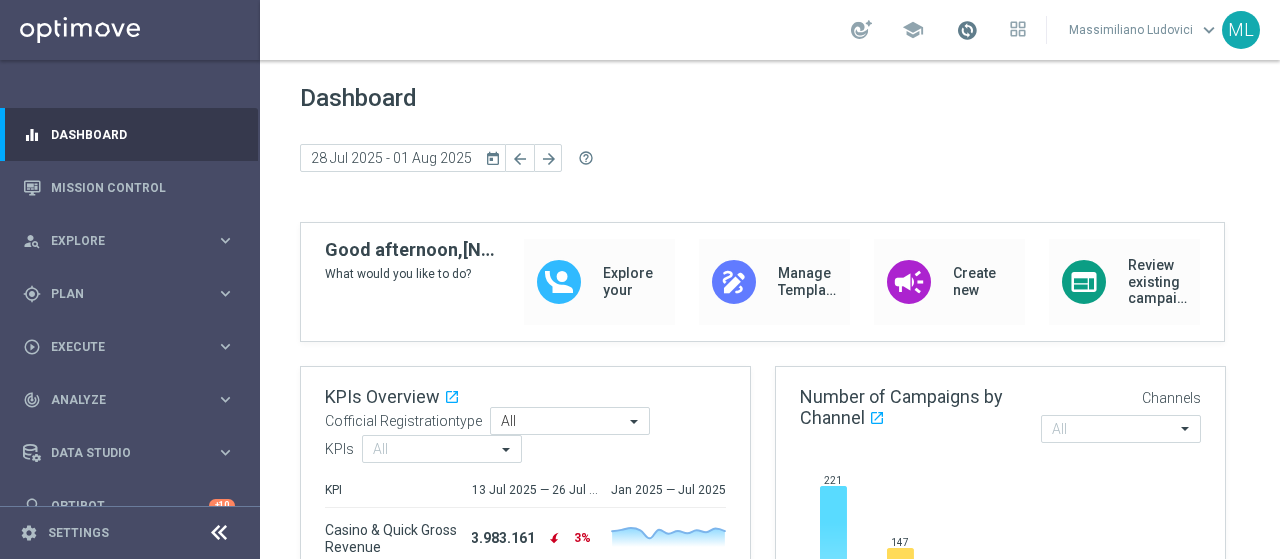 click at bounding box center (967, 30) 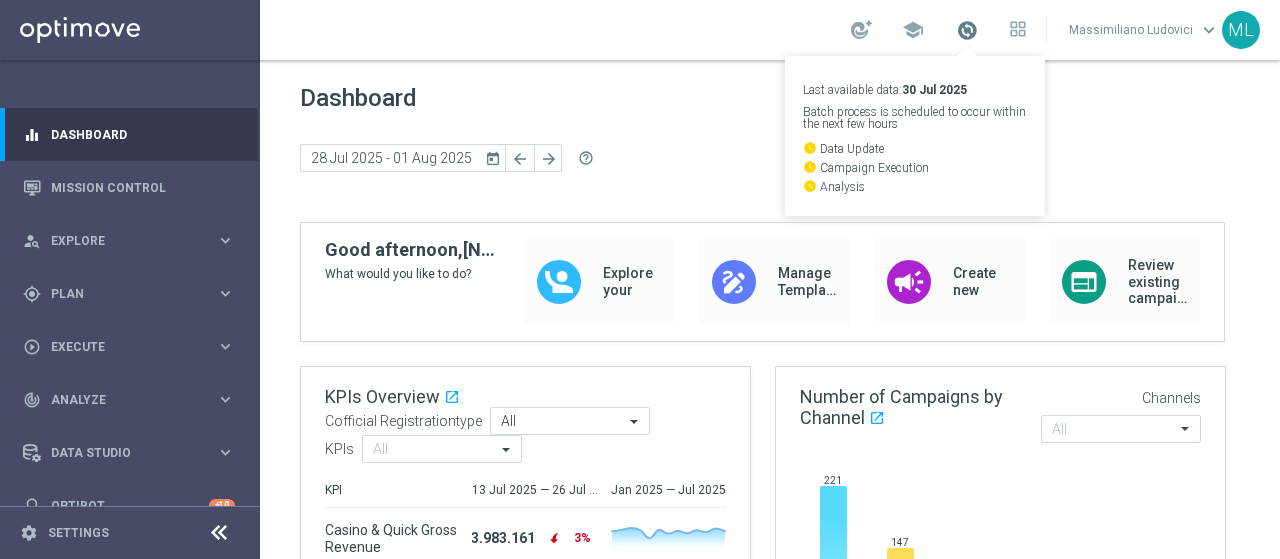 click at bounding box center (967, 30) 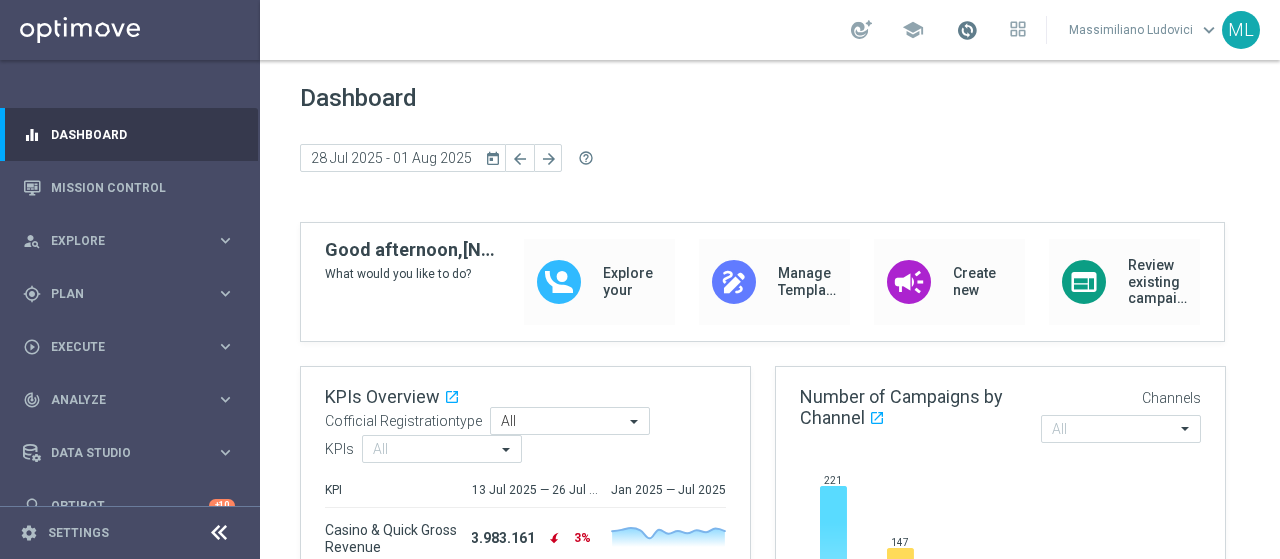 click at bounding box center [967, 30] 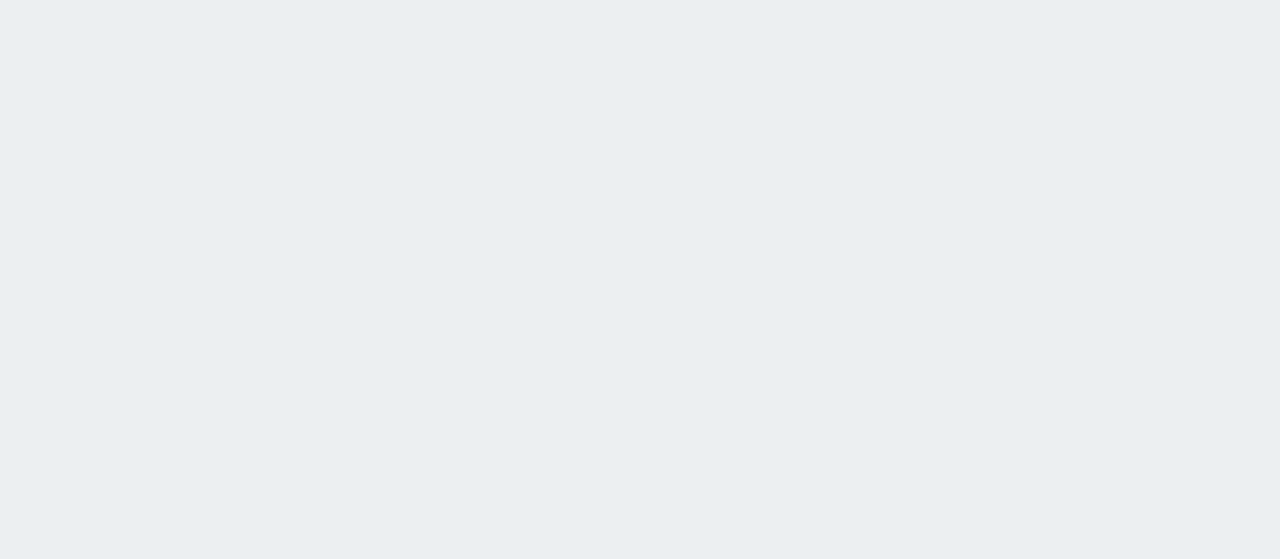 scroll, scrollTop: 0, scrollLeft: 0, axis: both 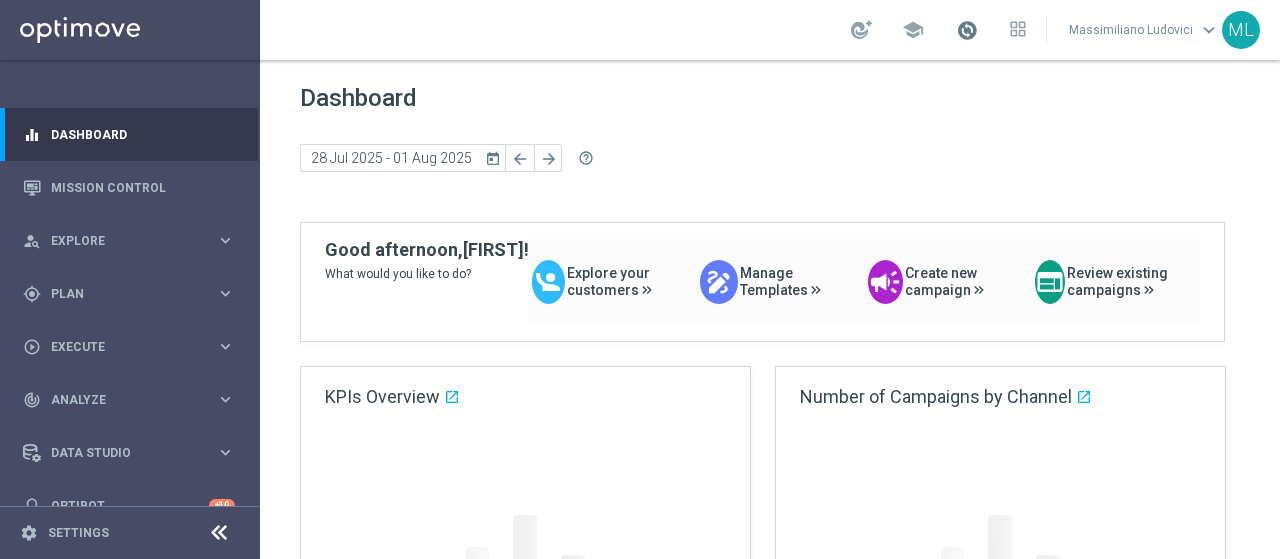 click at bounding box center [967, 30] 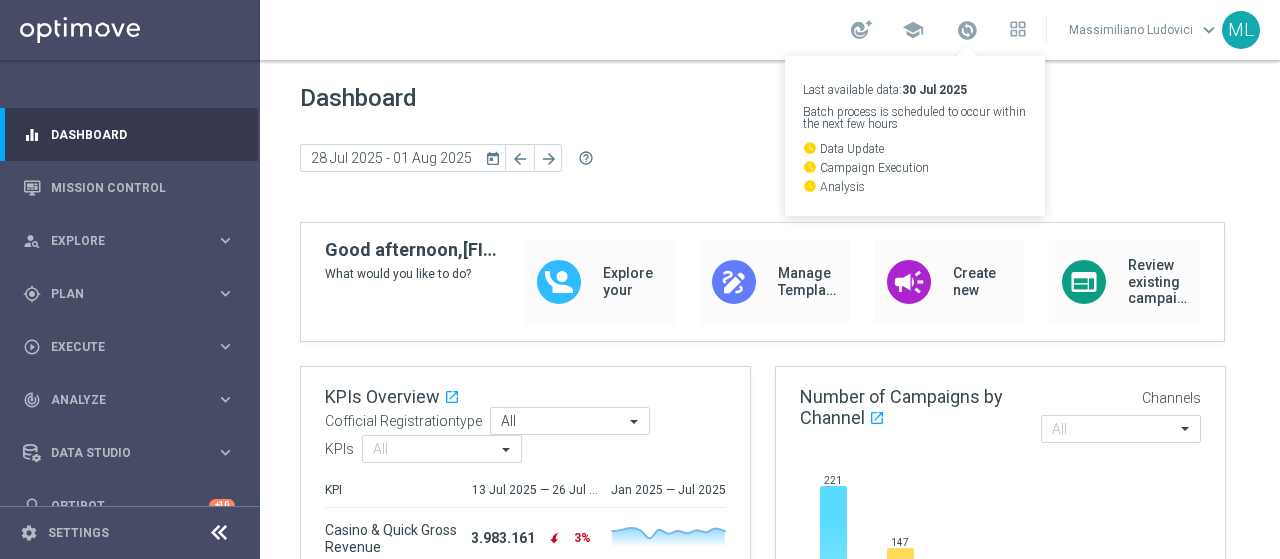 click on "school
Last available data:
[DATE]
Batch process is scheduled to occur within the next few hours
watch_later
Data Update
watch_later
Campaign Execution
watch_later
Analysis
[FIRST] [LAST] keyboard_arrow_down
ML" at bounding box center [770, 30] 